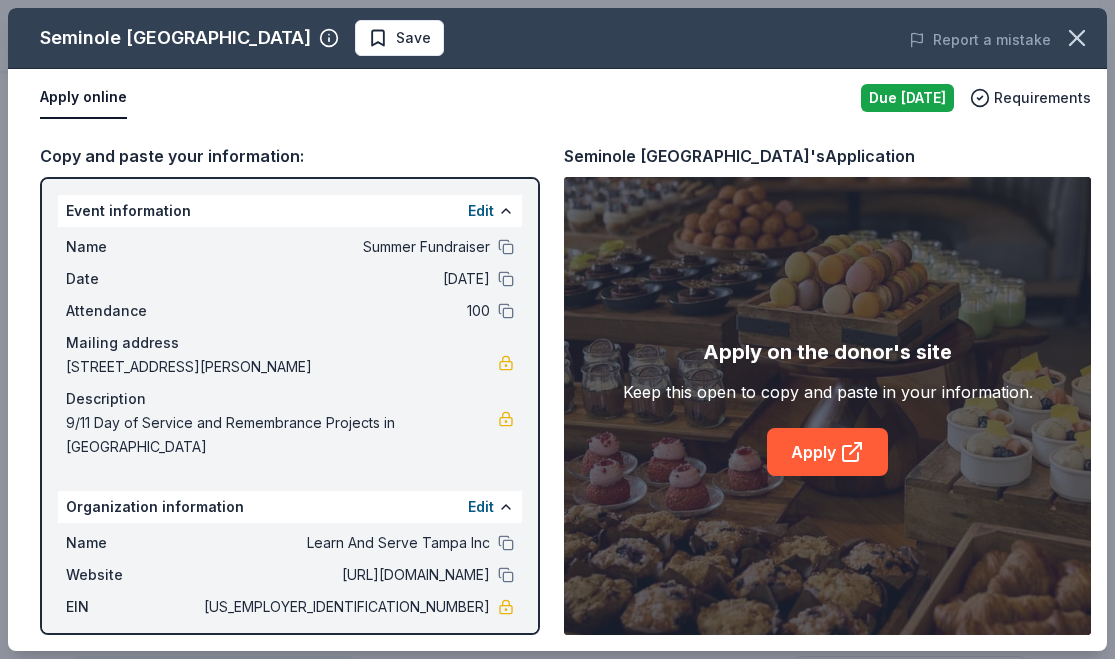 scroll, scrollTop: 300, scrollLeft: 0, axis: vertical 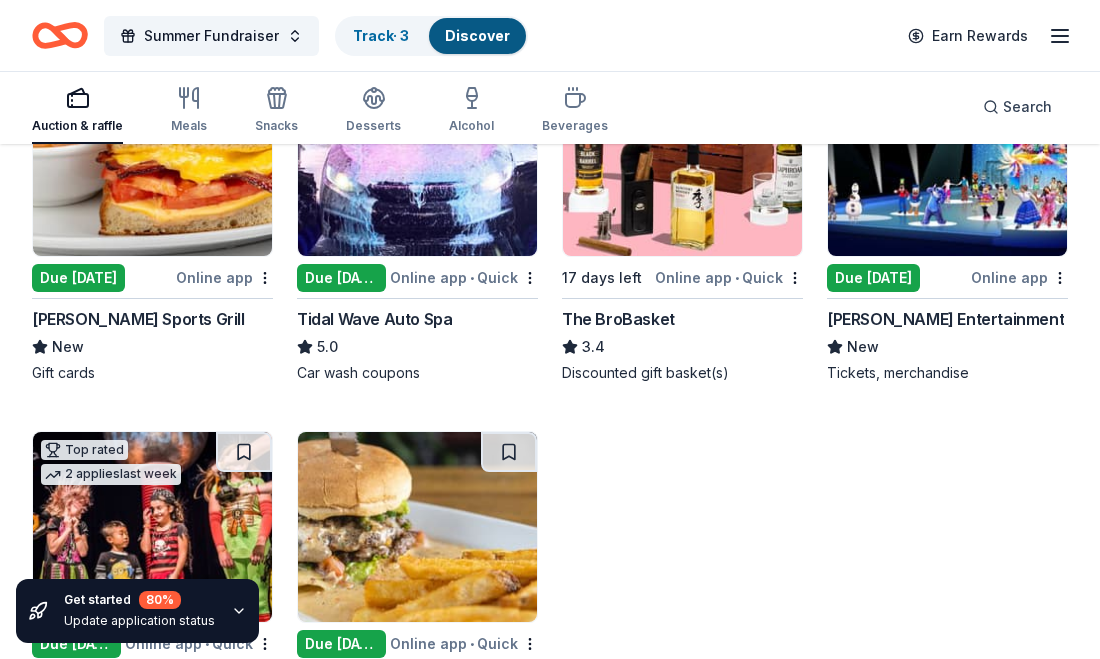 click at bounding box center [417, 161] 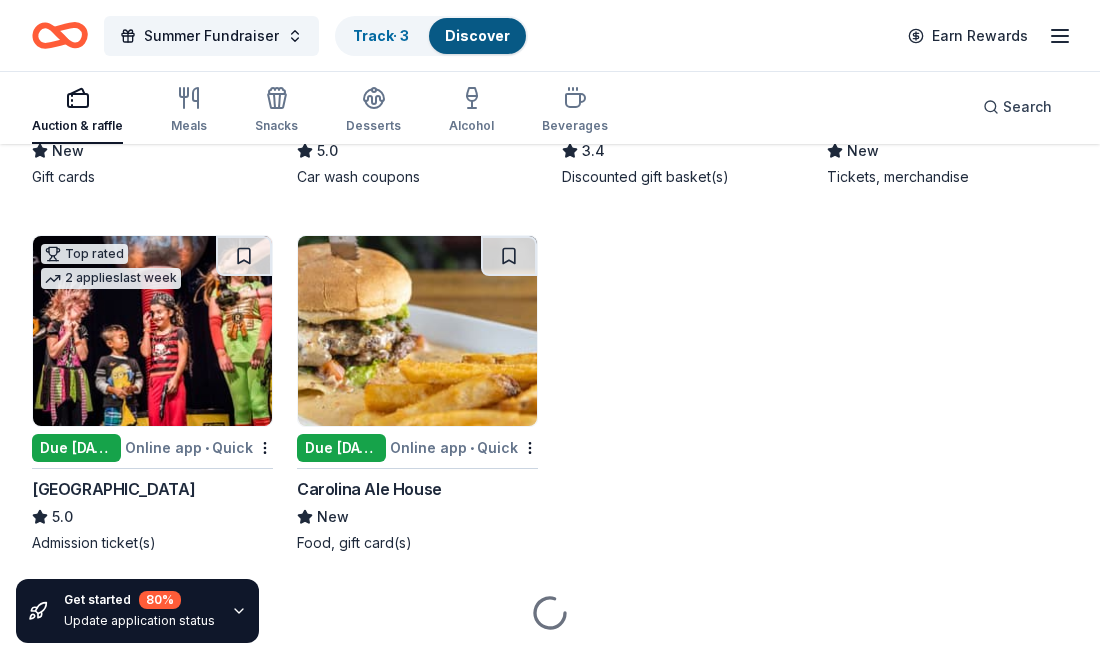 scroll, scrollTop: 4669, scrollLeft: 0, axis: vertical 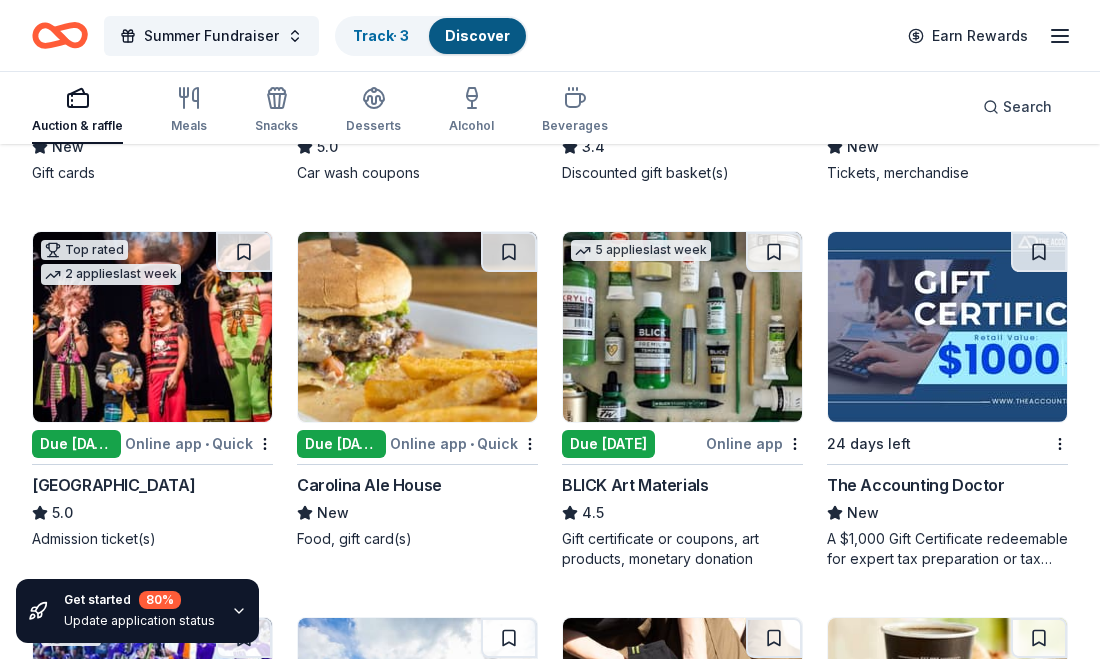 click at bounding box center [682, 327] 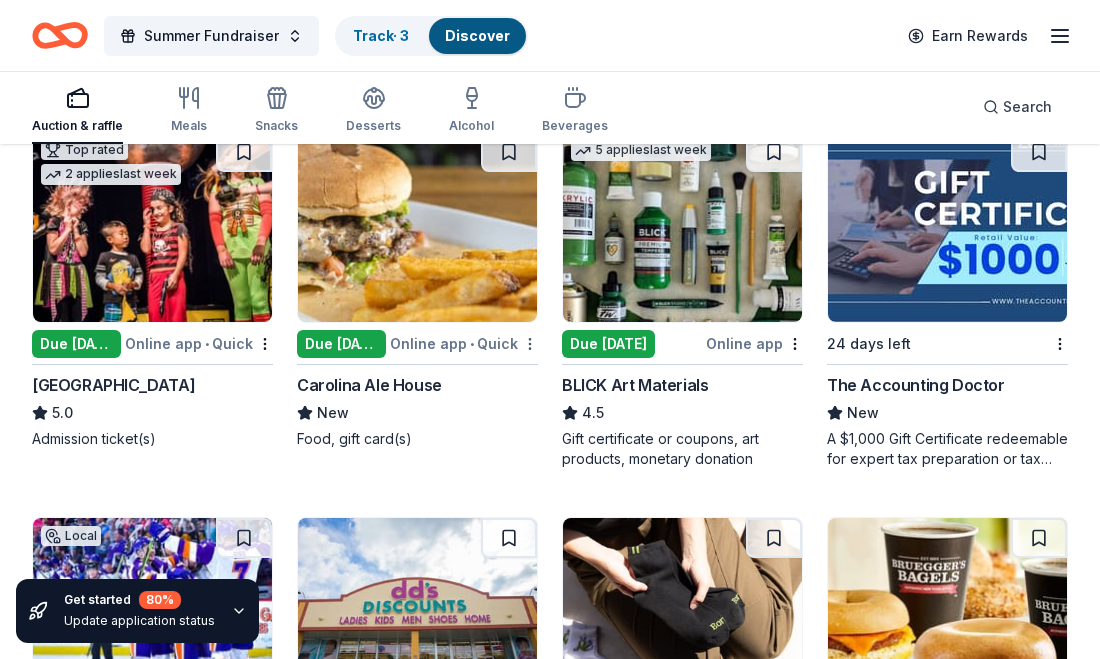 scroll, scrollTop: 4669, scrollLeft: 0, axis: vertical 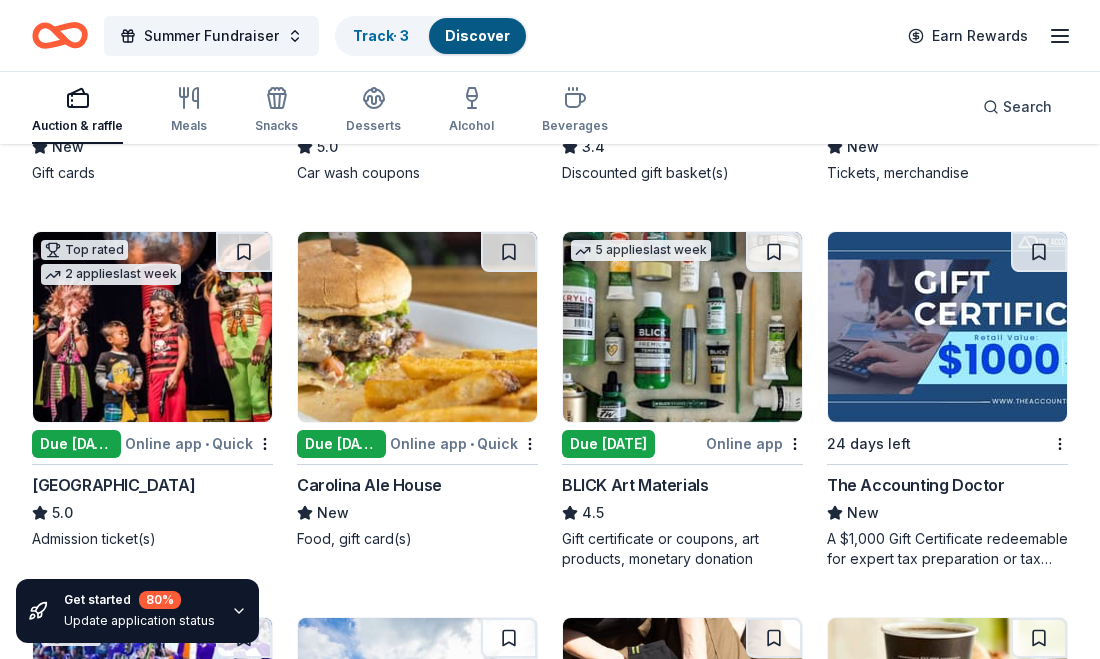 click at bounding box center [947, 327] 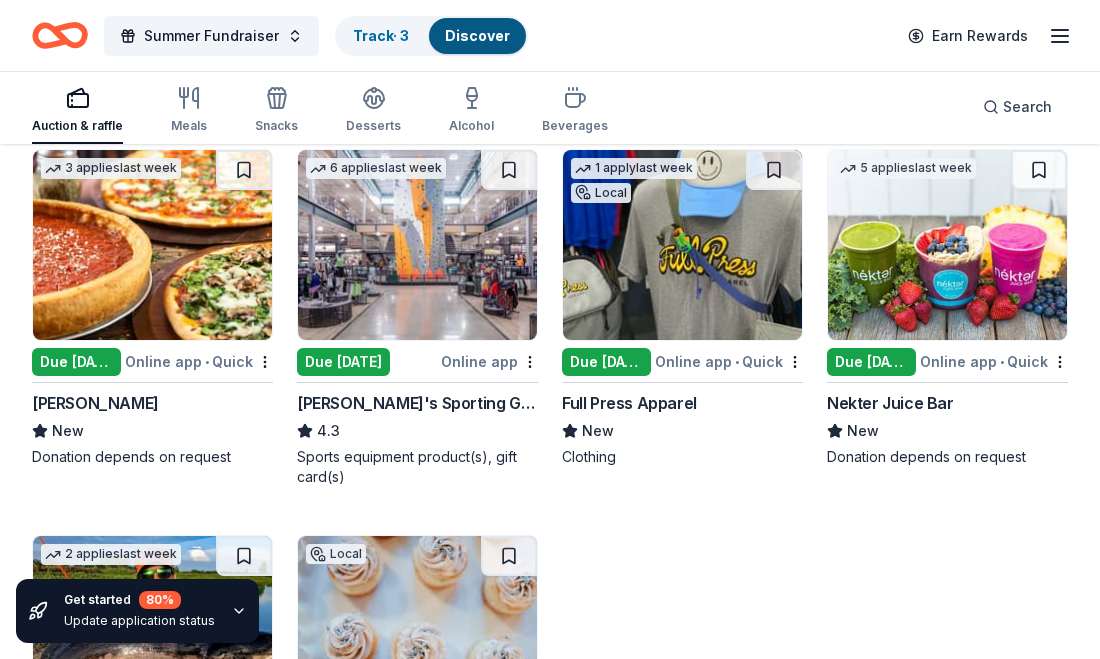 scroll, scrollTop: 8181, scrollLeft: 0, axis: vertical 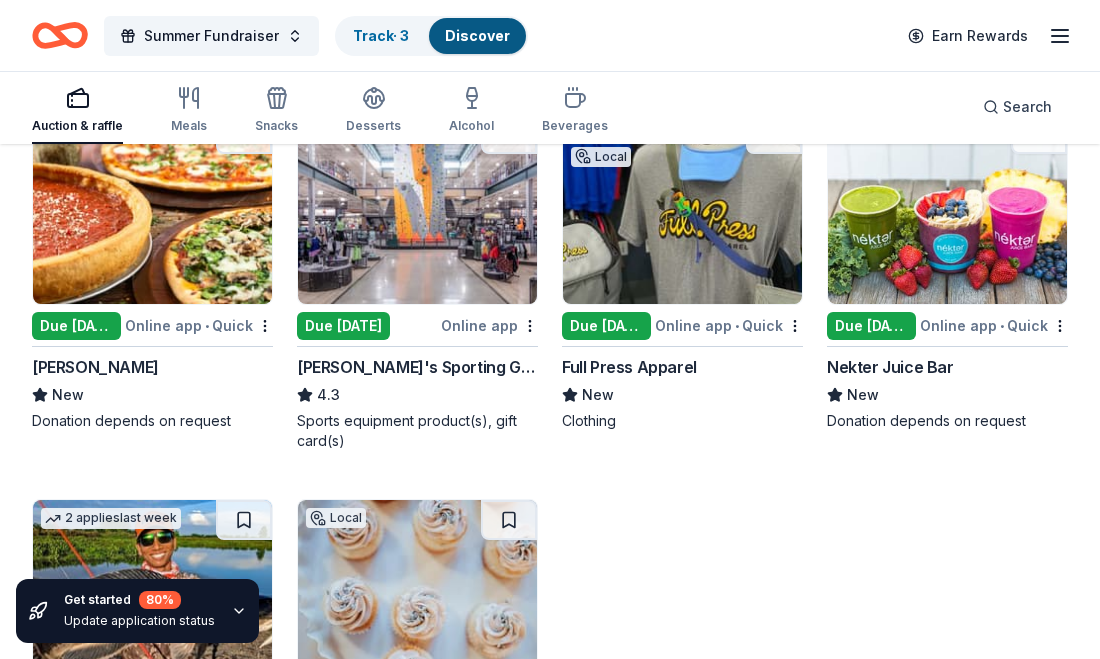 click at bounding box center (417, 209) 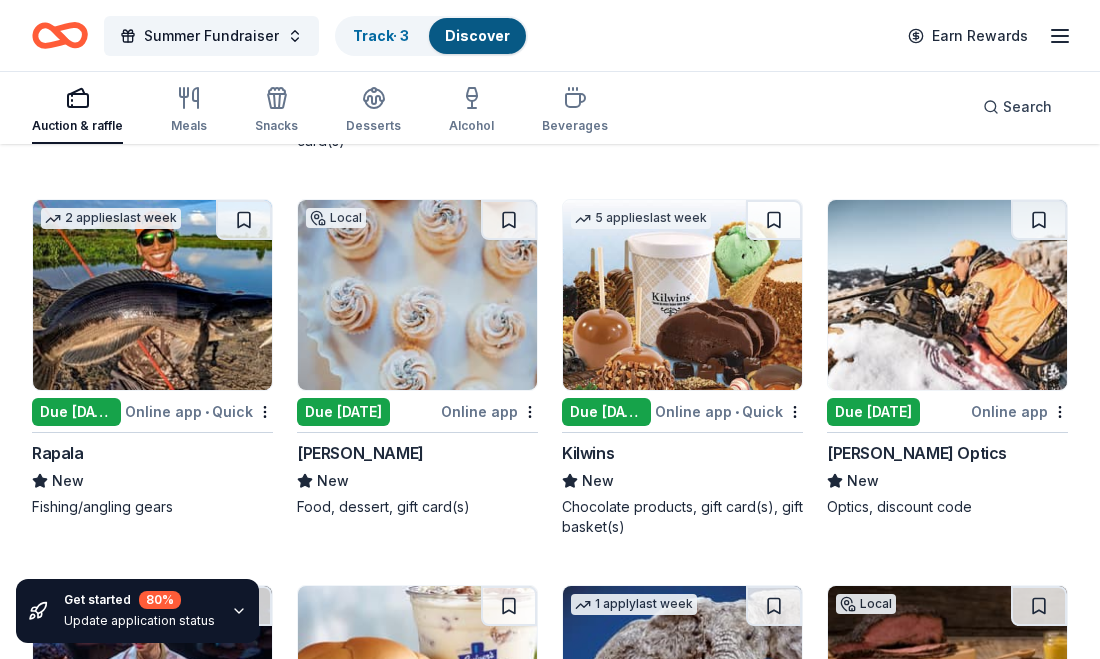scroll, scrollTop: 8581, scrollLeft: 0, axis: vertical 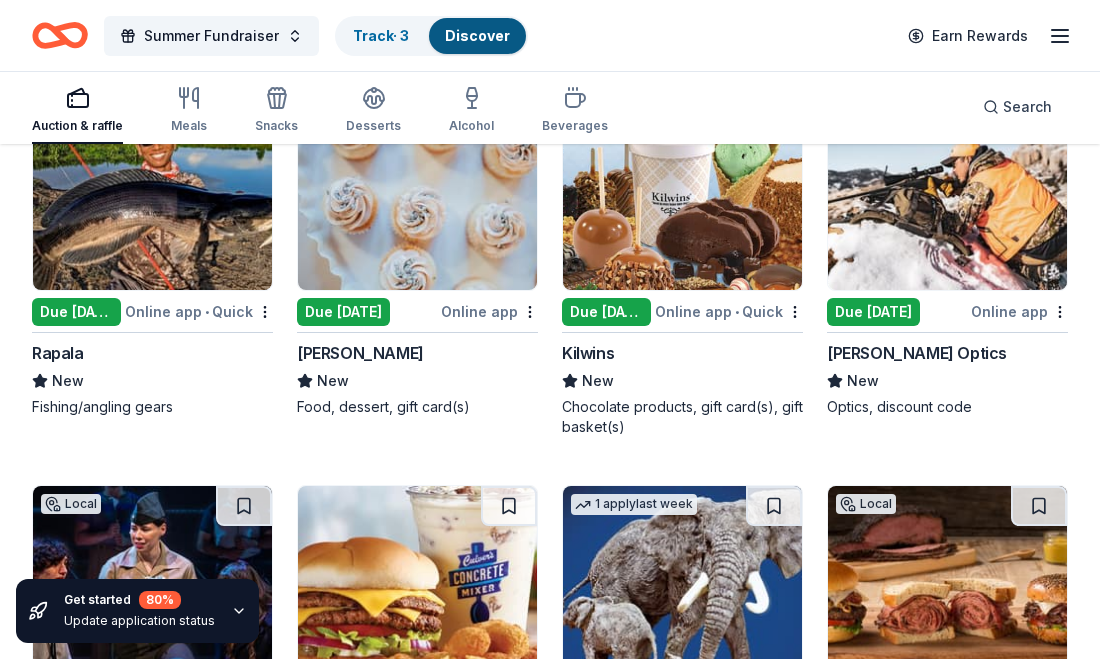 click at bounding box center (682, 195) 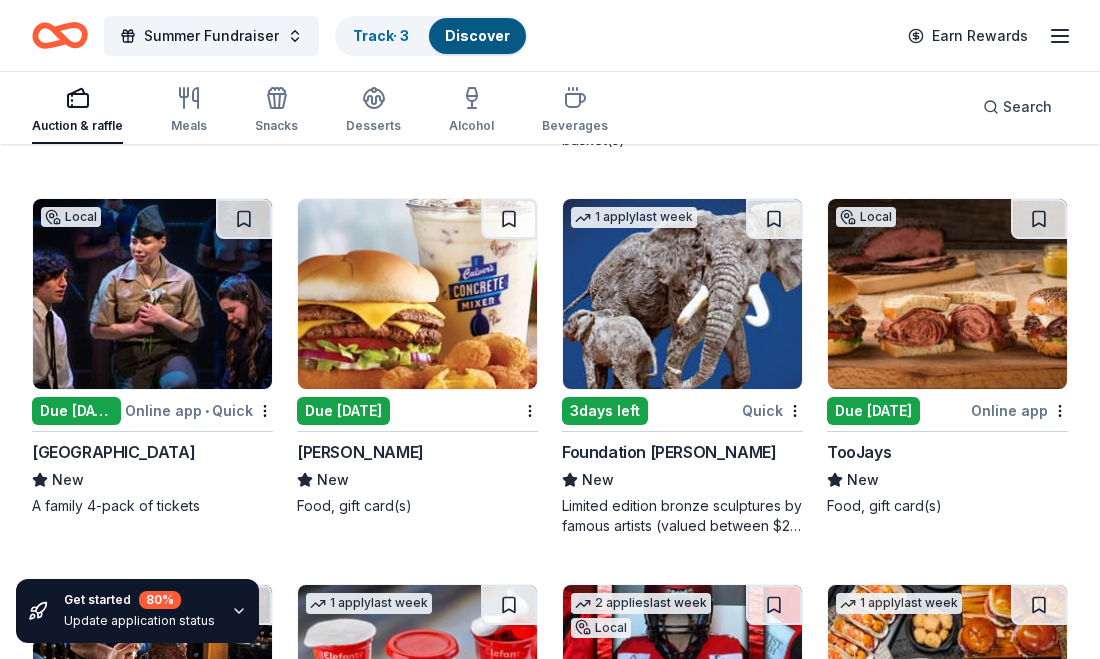 scroll, scrollTop: 8881, scrollLeft: 0, axis: vertical 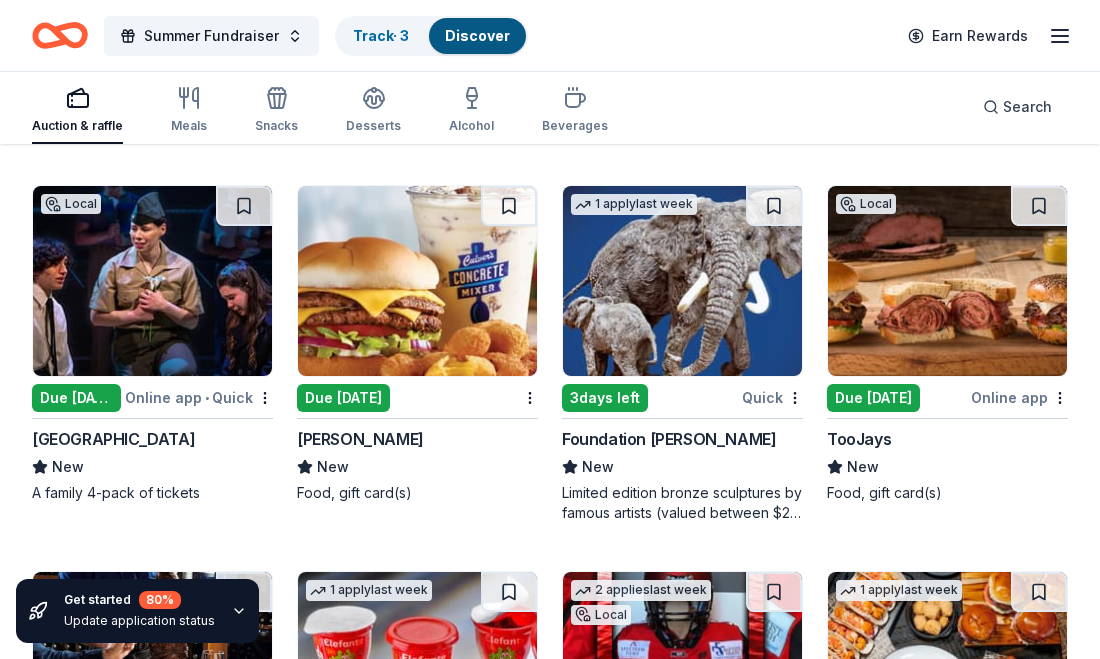click at bounding box center (417, 281) 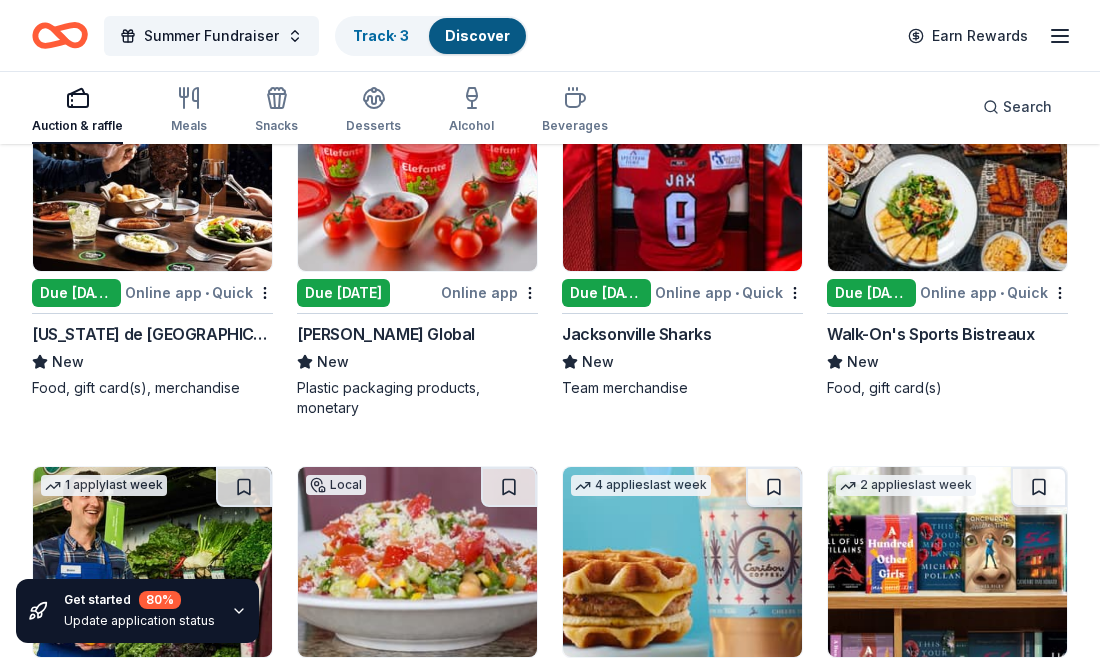 scroll, scrollTop: 9281, scrollLeft: 0, axis: vertical 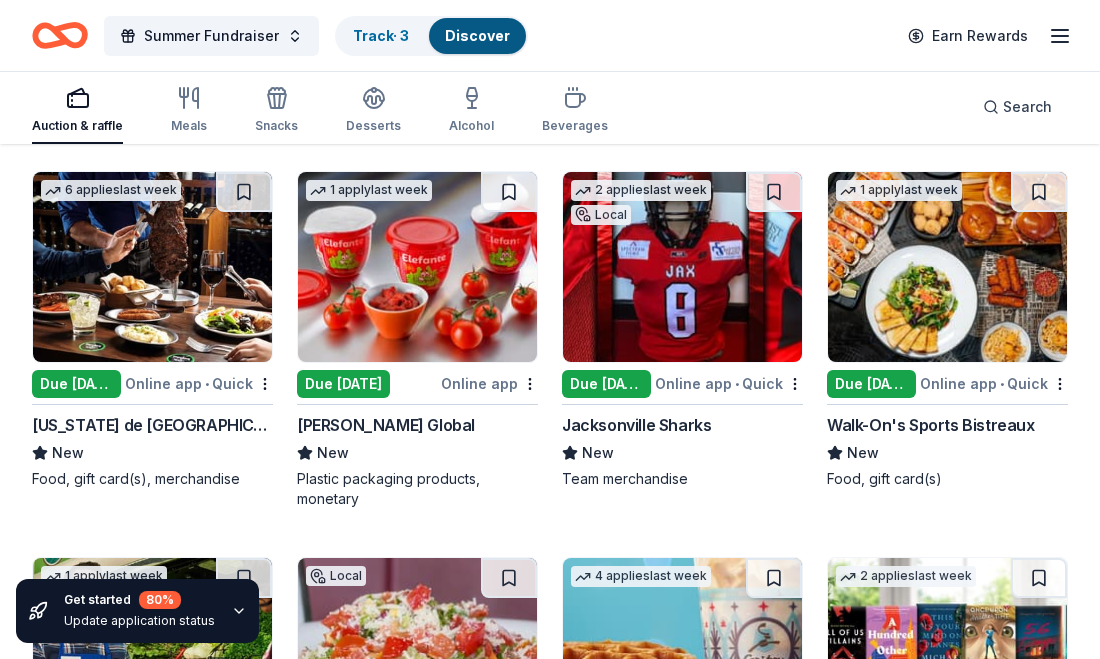 click at bounding box center (947, 267) 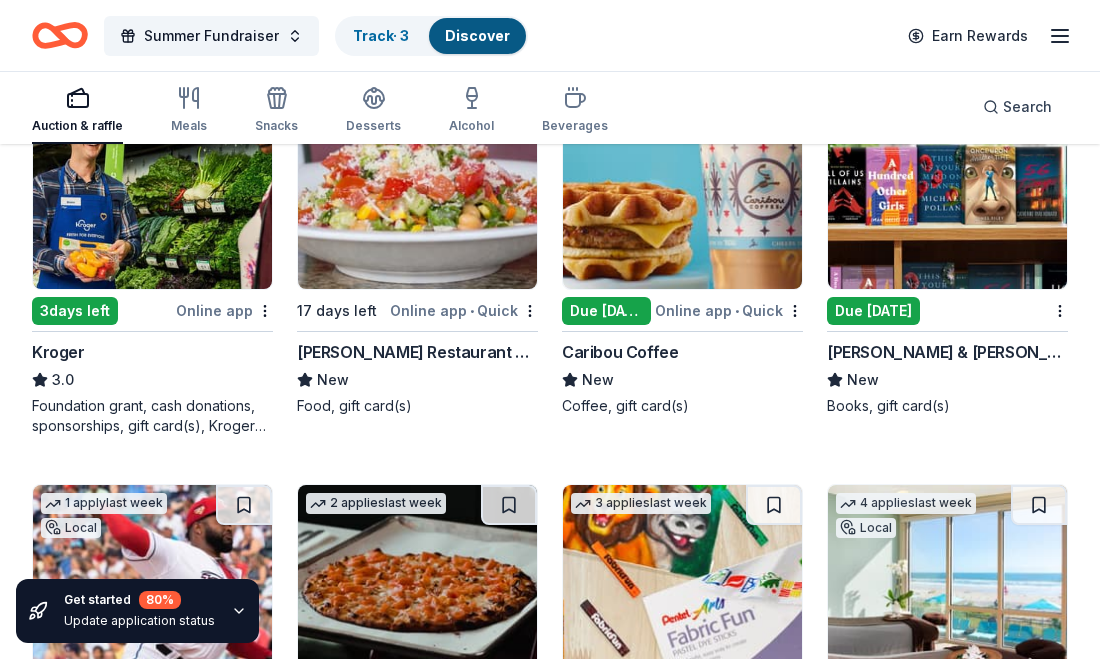 scroll, scrollTop: 9681, scrollLeft: 0, axis: vertical 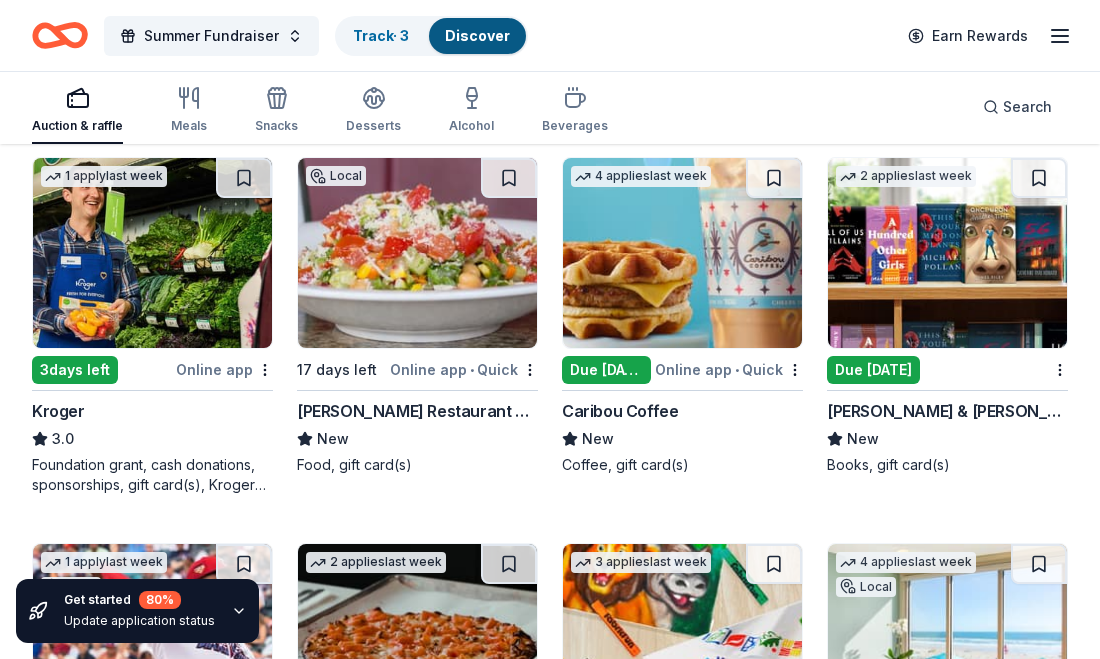 click at bounding box center [947, 253] 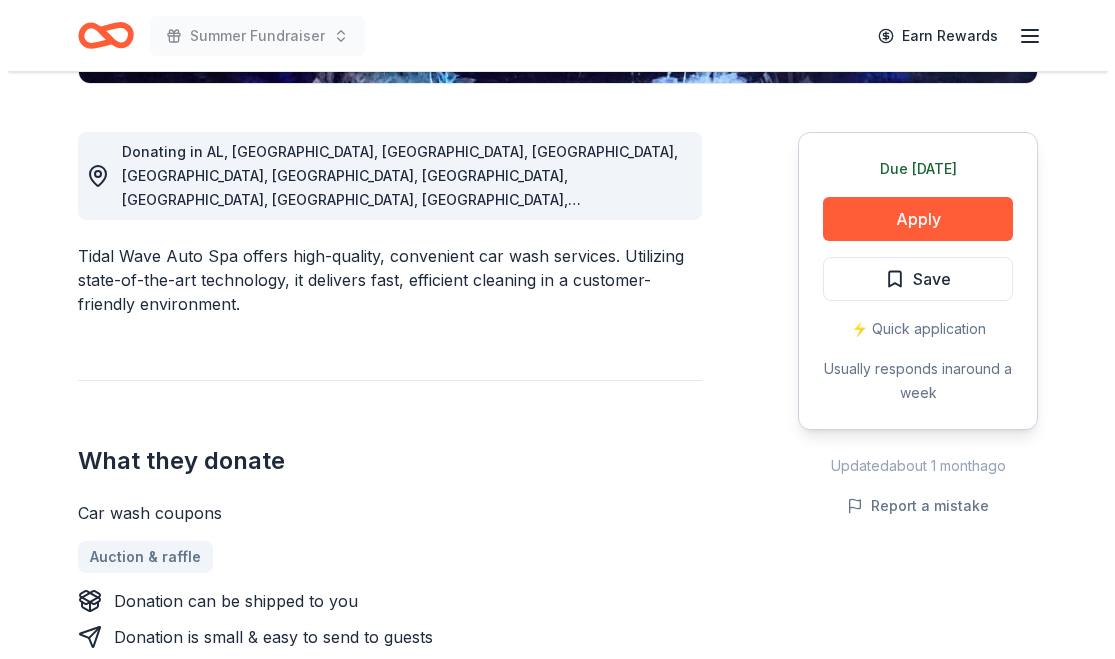 scroll, scrollTop: 500, scrollLeft: 0, axis: vertical 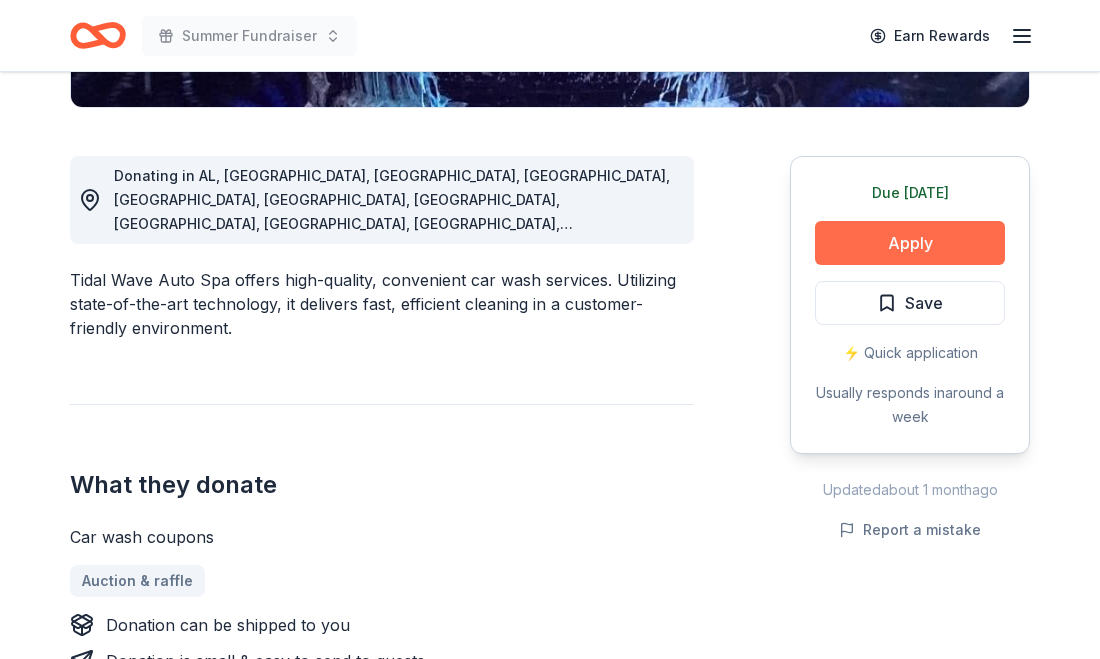 click on "Apply" at bounding box center (910, 243) 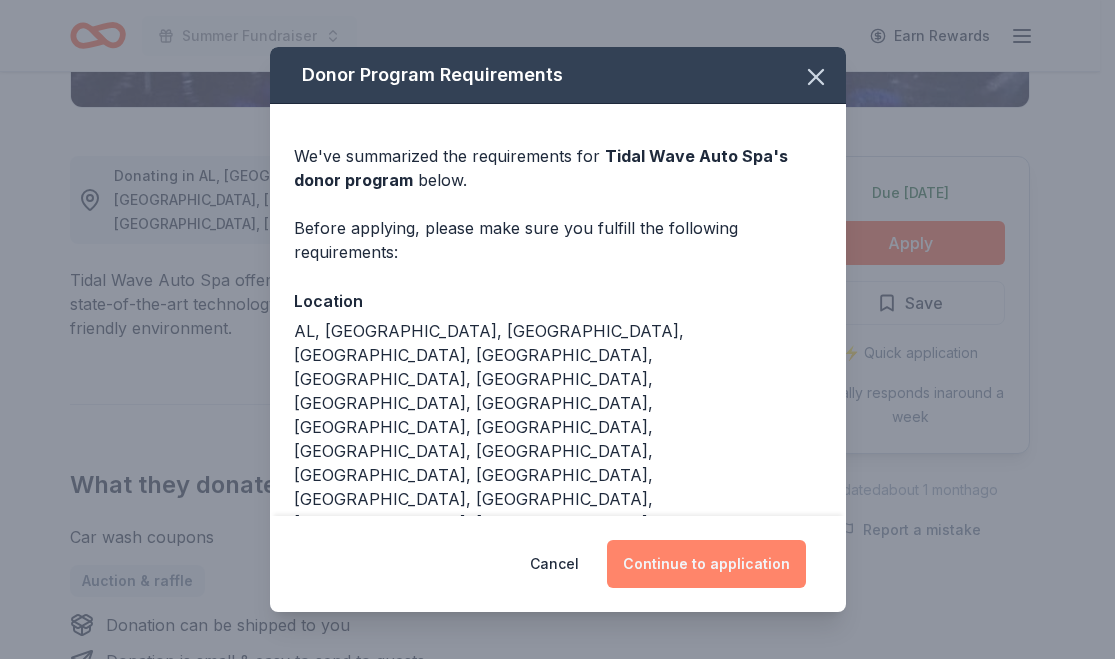 click on "Continue to application" at bounding box center [706, 564] 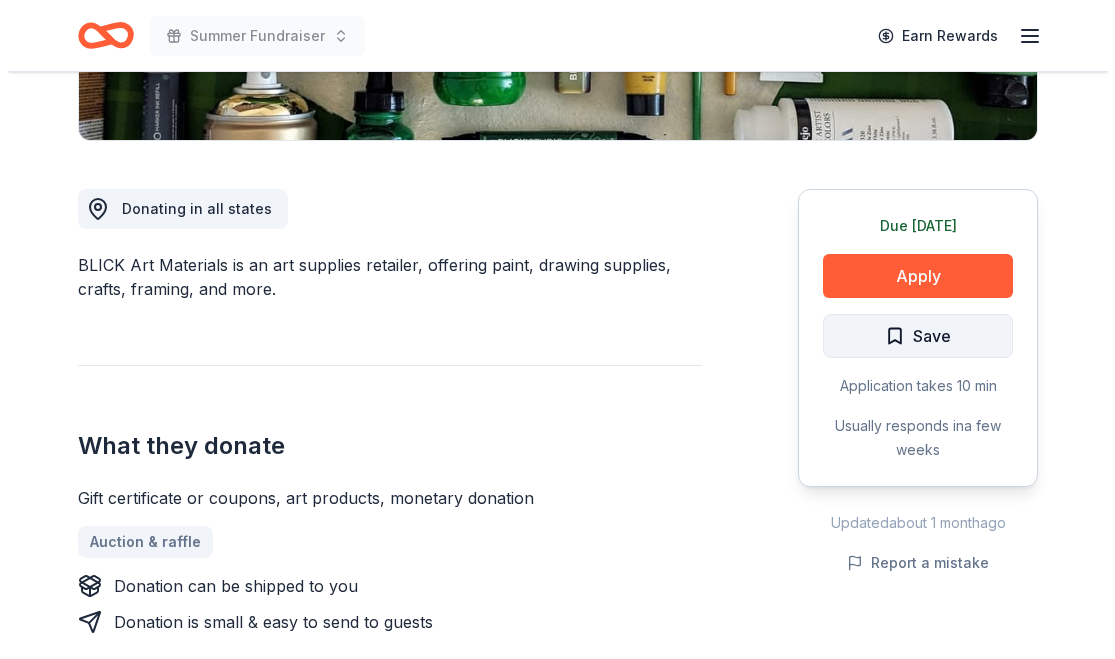 scroll, scrollTop: 500, scrollLeft: 0, axis: vertical 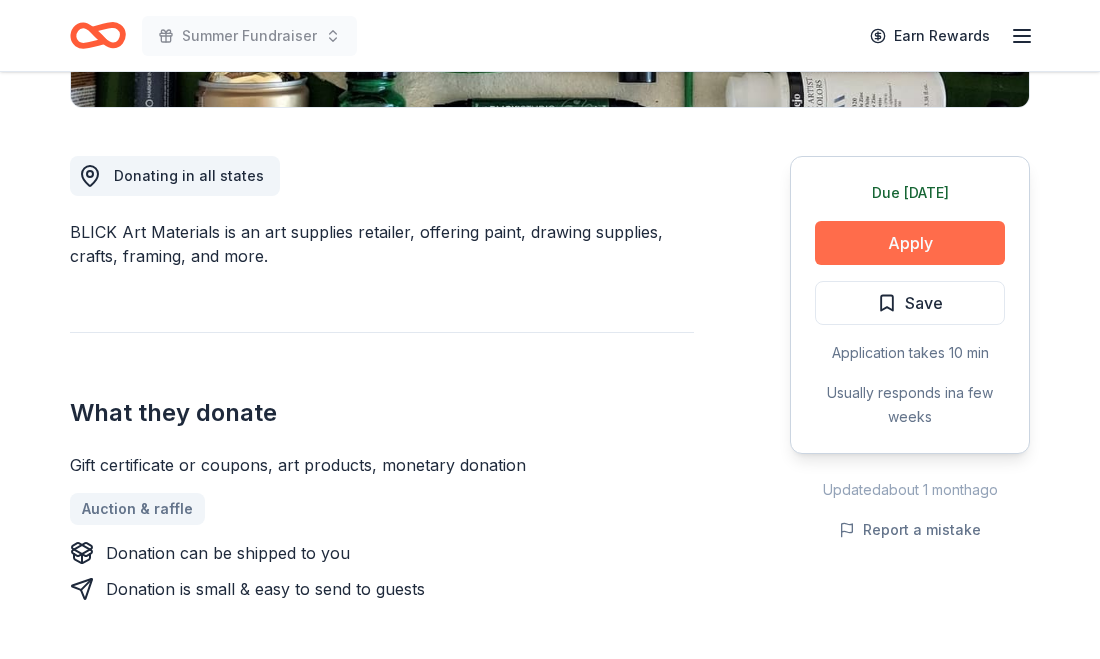 click on "Apply" at bounding box center (910, 243) 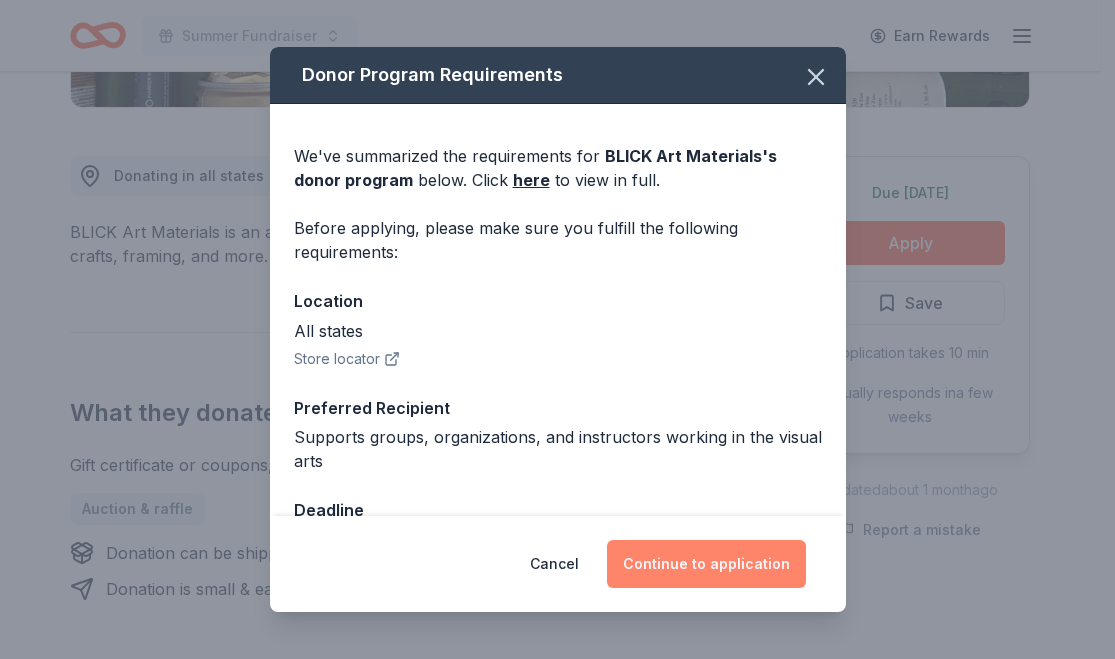 click on "Continue to application" at bounding box center [706, 564] 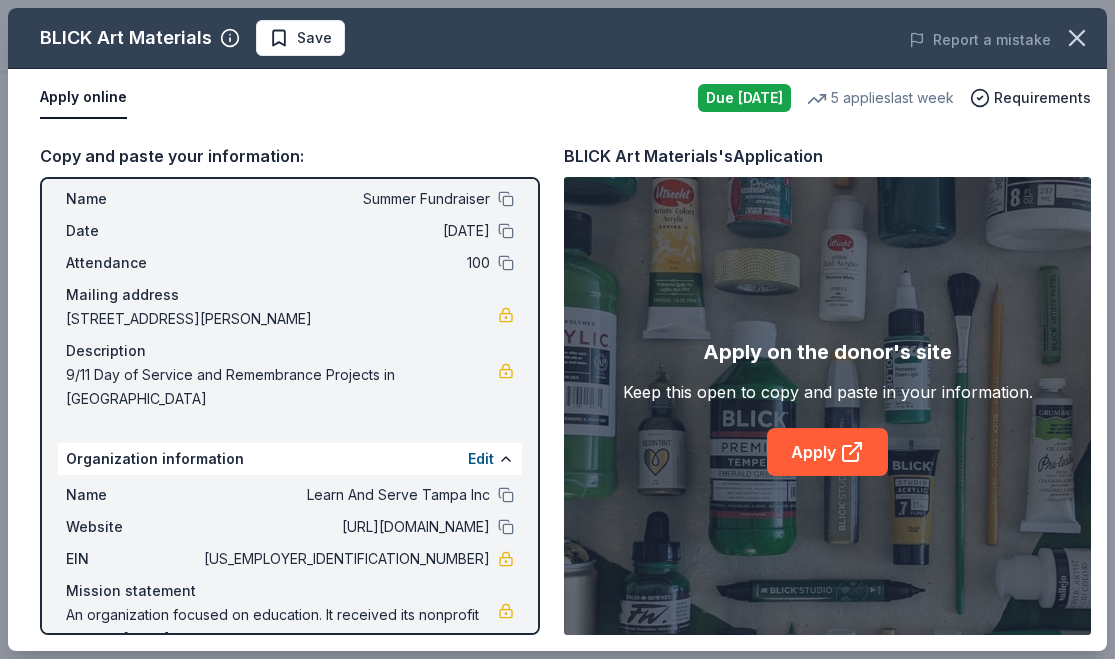 scroll, scrollTop: 66, scrollLeft: 0, axis: vertical 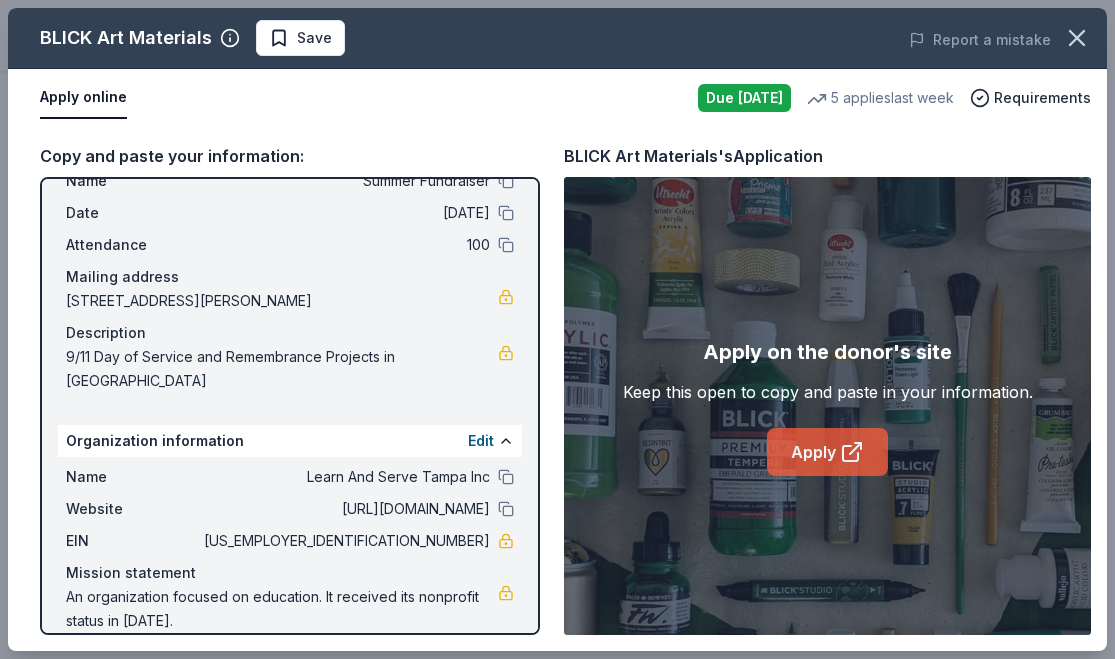 click on "Apply" at bounding box center [827, 452] 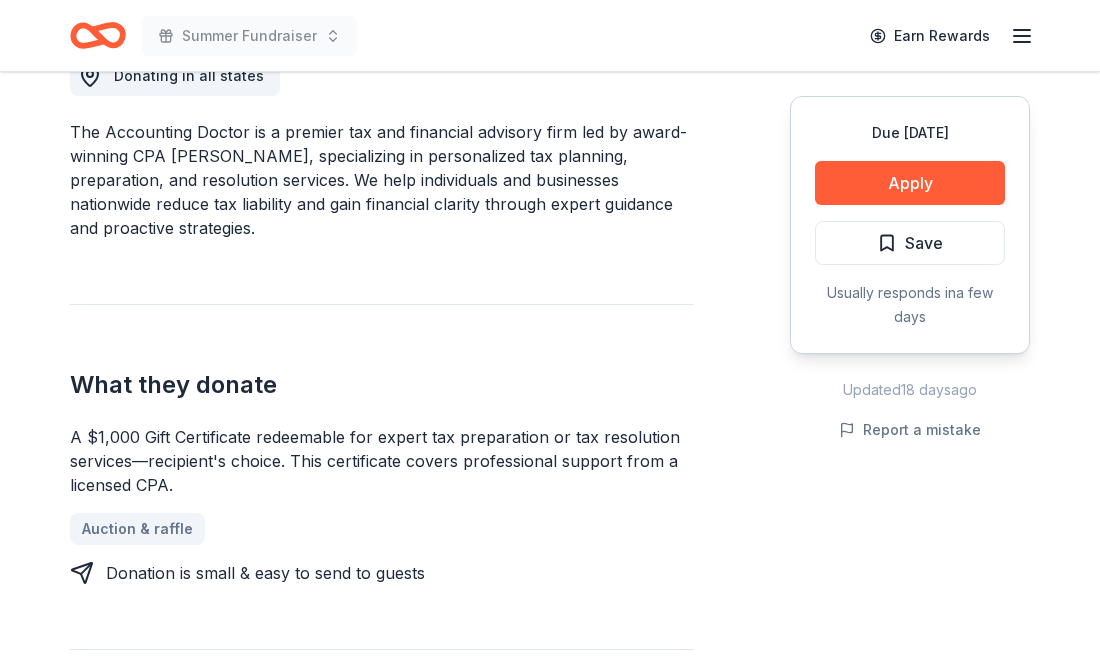 scroll, scrollTop: 0, scrollLeft: 0, axis: both 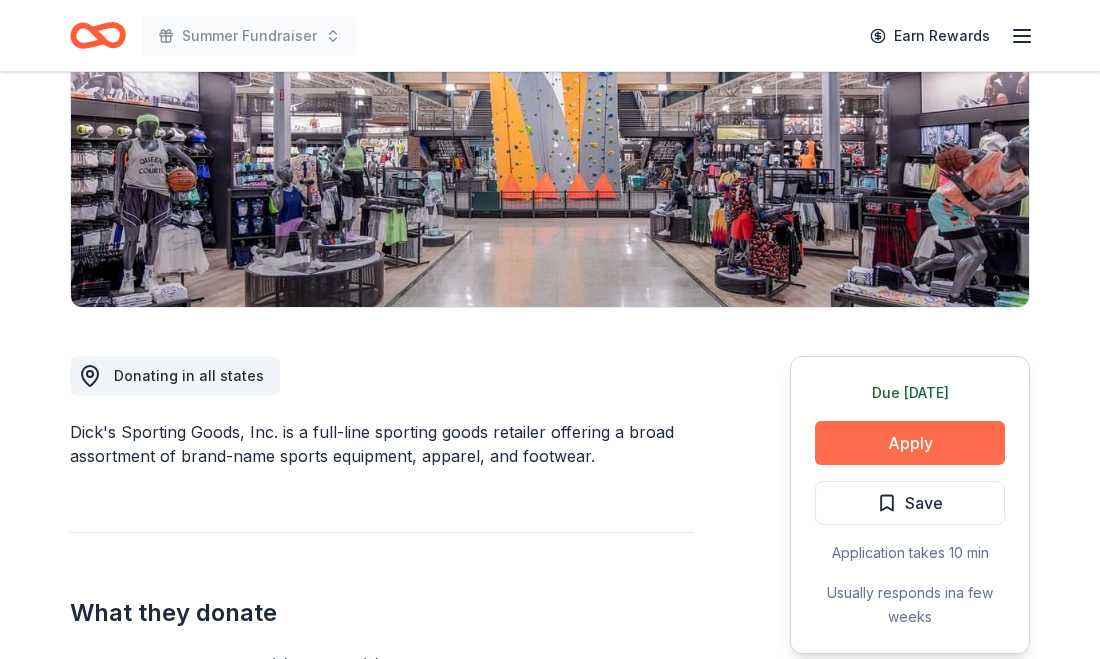 click on "Apply" at bounding box center [910, 443] 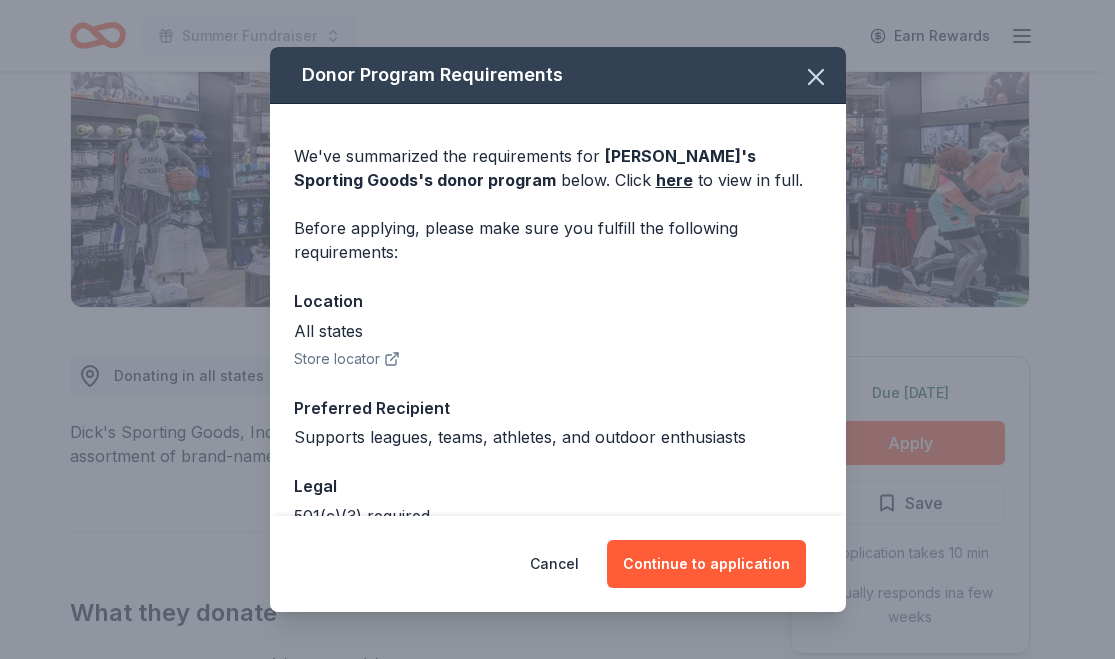 scroll, scrollTop: 118, scrollLeft: 0, axis: vertical 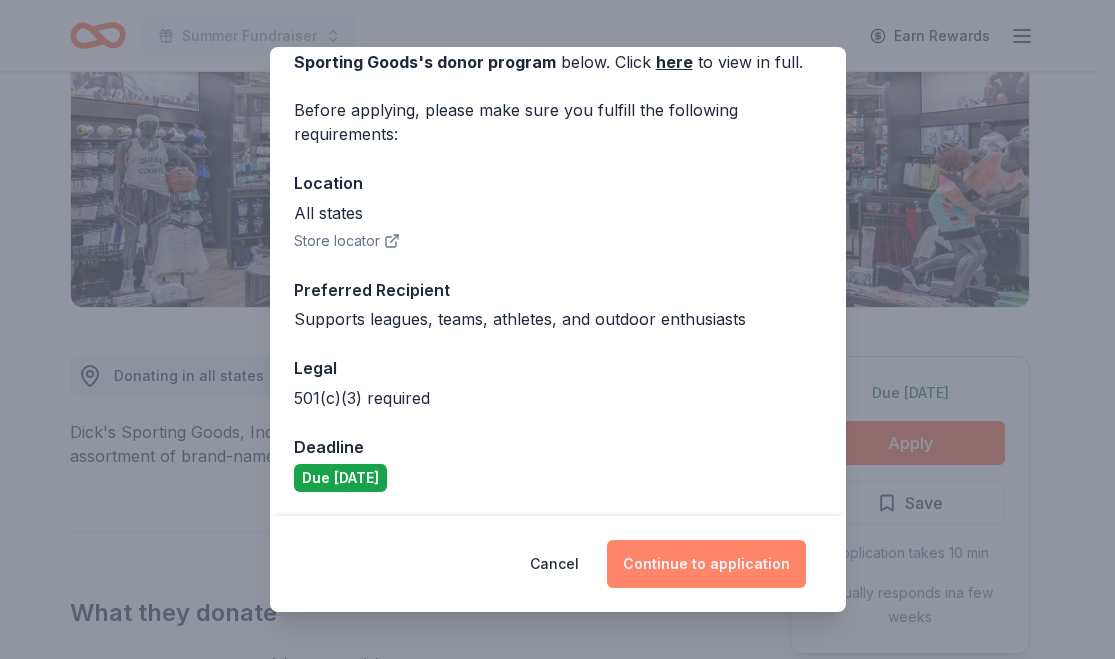 click on "Continue to application" at bounding box center (706, 564) 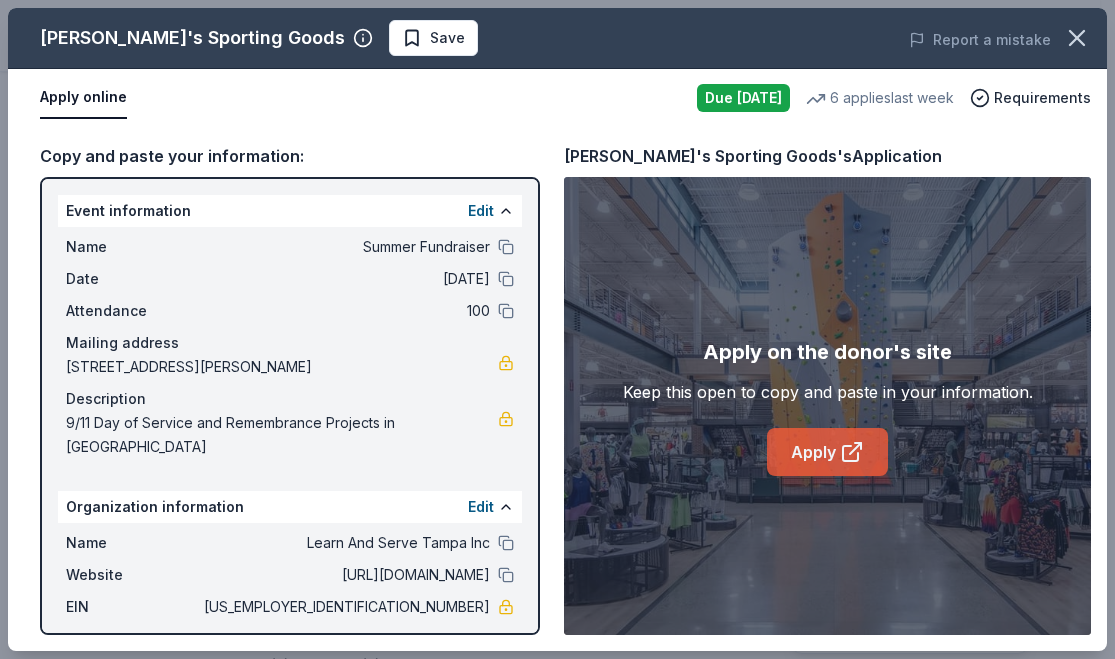 click on "Apply" at bounding box center [827, 452] 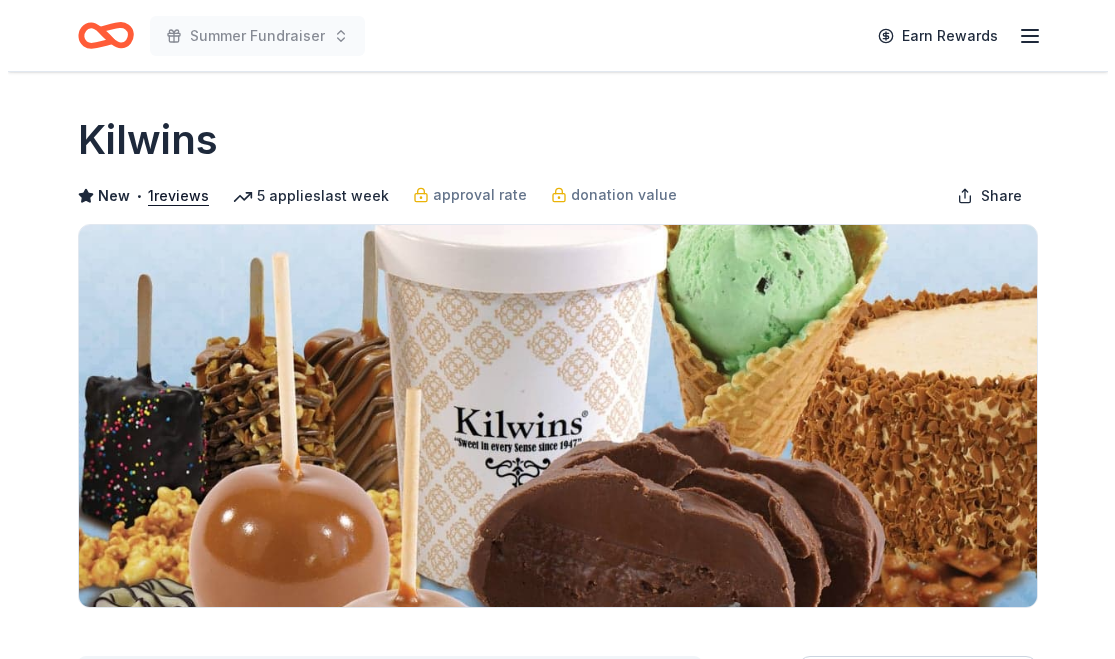 scroll, scrollTop: 400, scrollLeft: 0, axis: vertical 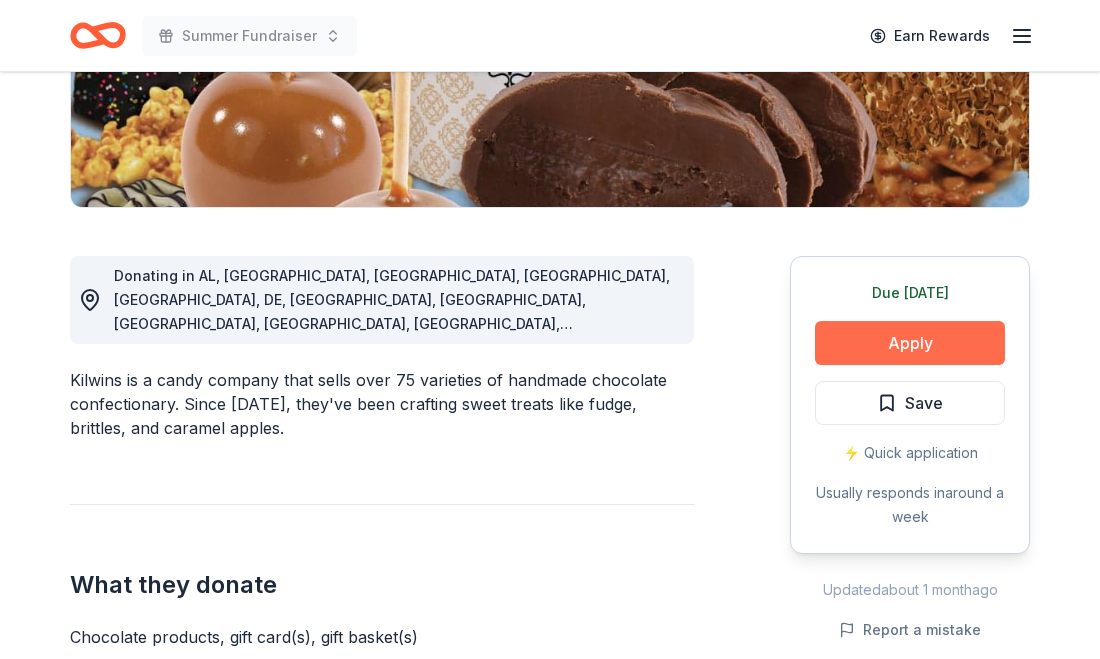 click on "Apply" at bounding box center [910, 343] 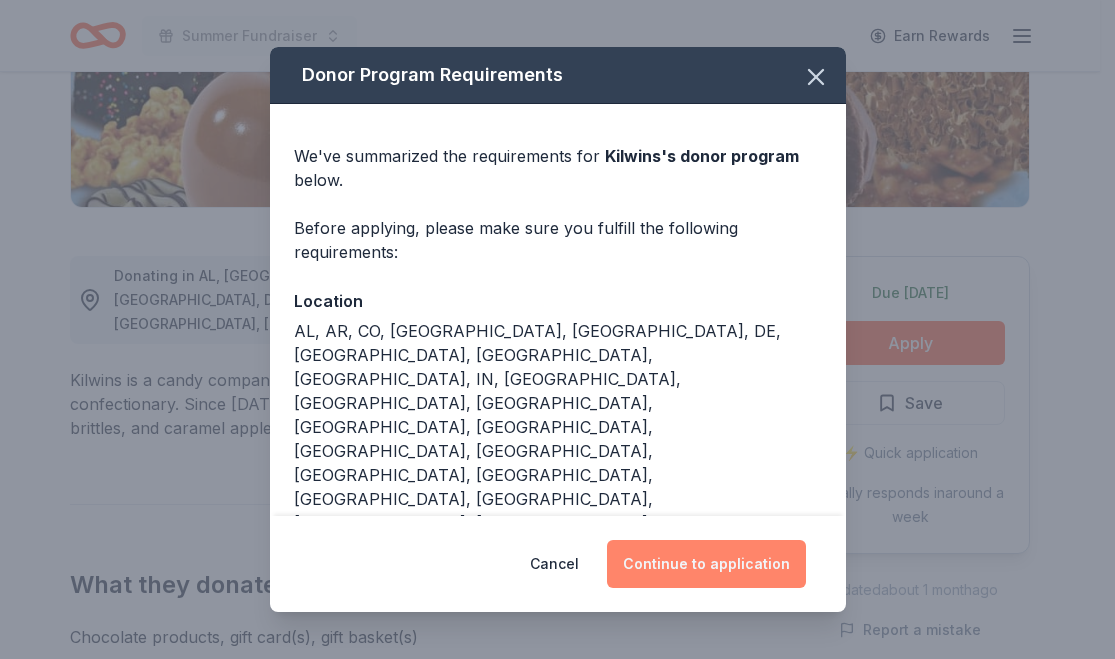 click on "Continue to application" at bounding box center [706, 564] 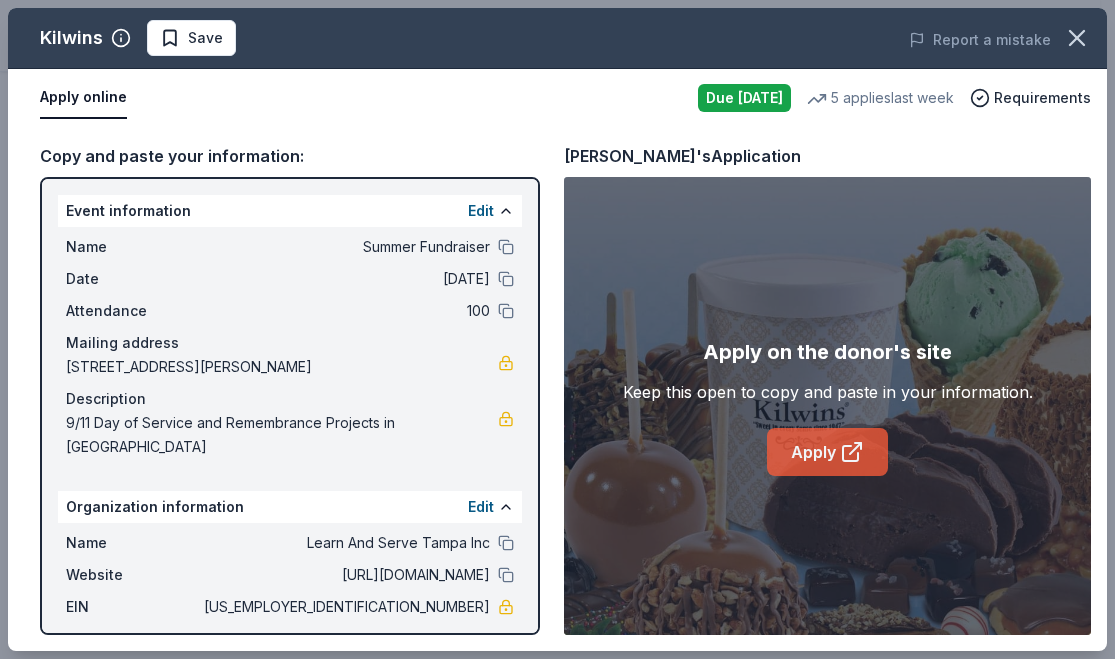 click on "Apply" at bounding box center (827, 452) 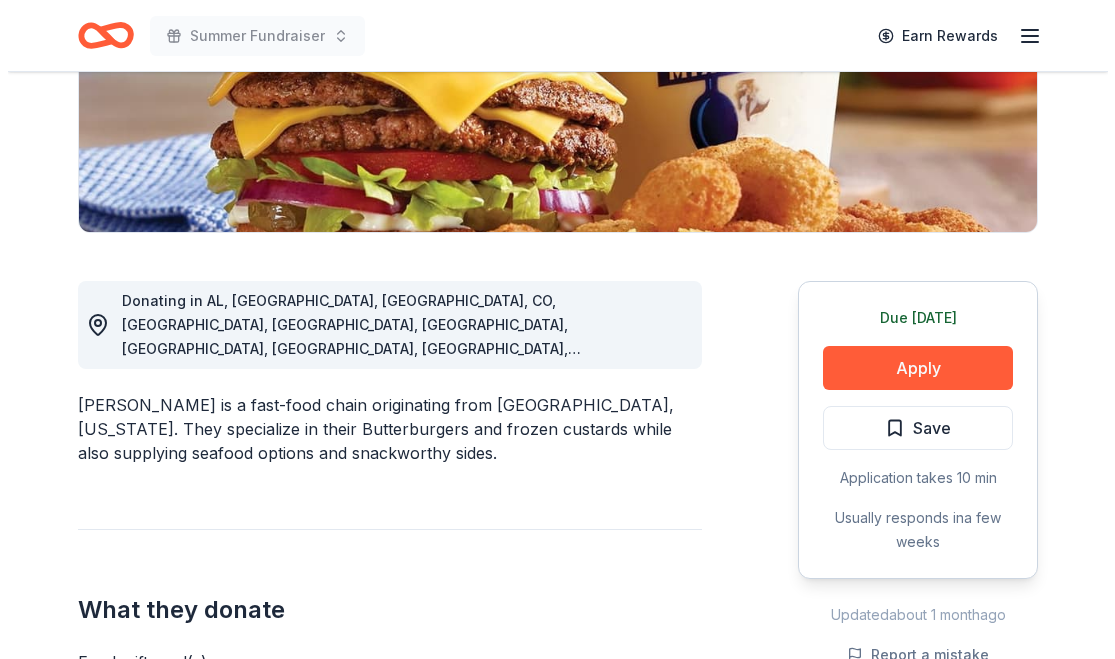 scroll, scrollTop: 400, scrollLeft: 0, axis: vertical 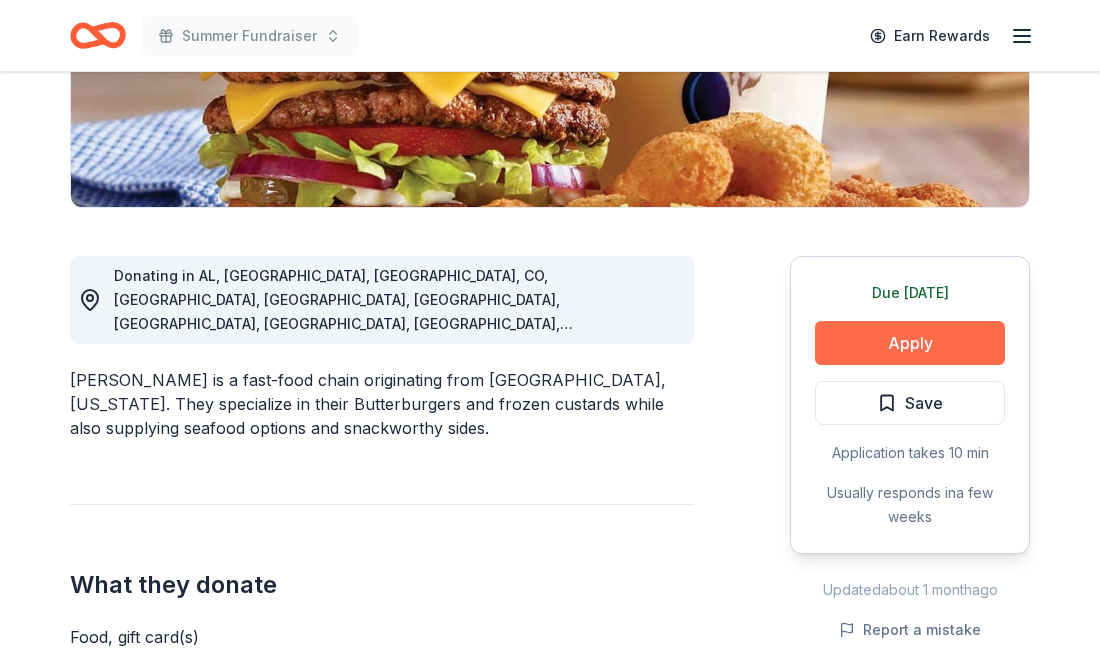 click on "Apply" at bounding box center (910, 343) 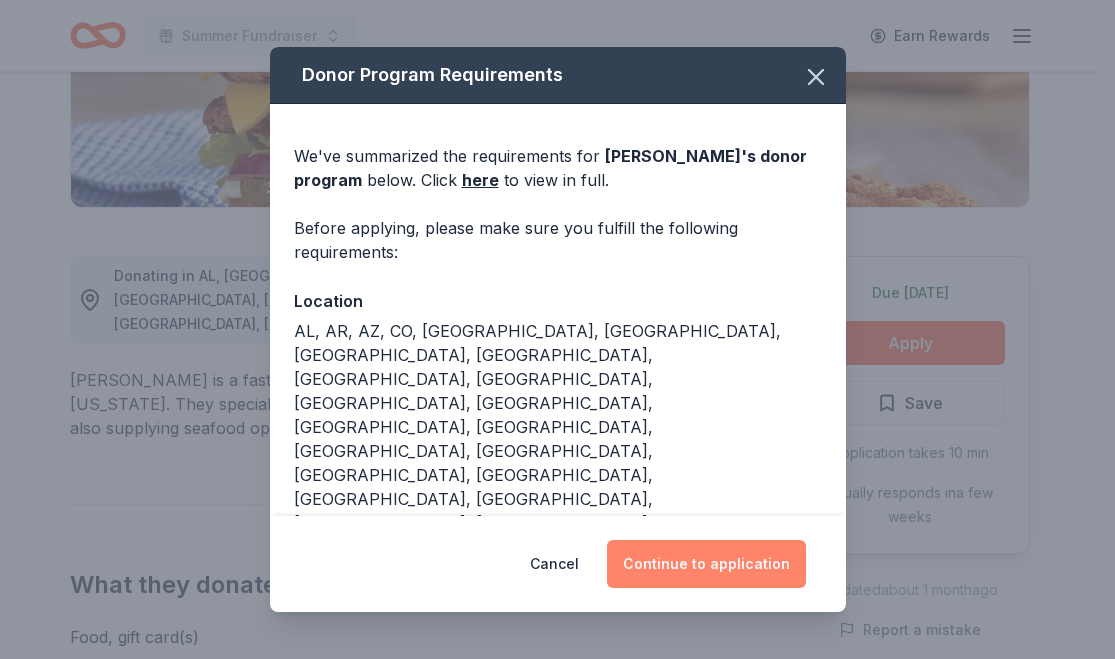 click on "Continue to application" at bounding box center [706, 564] 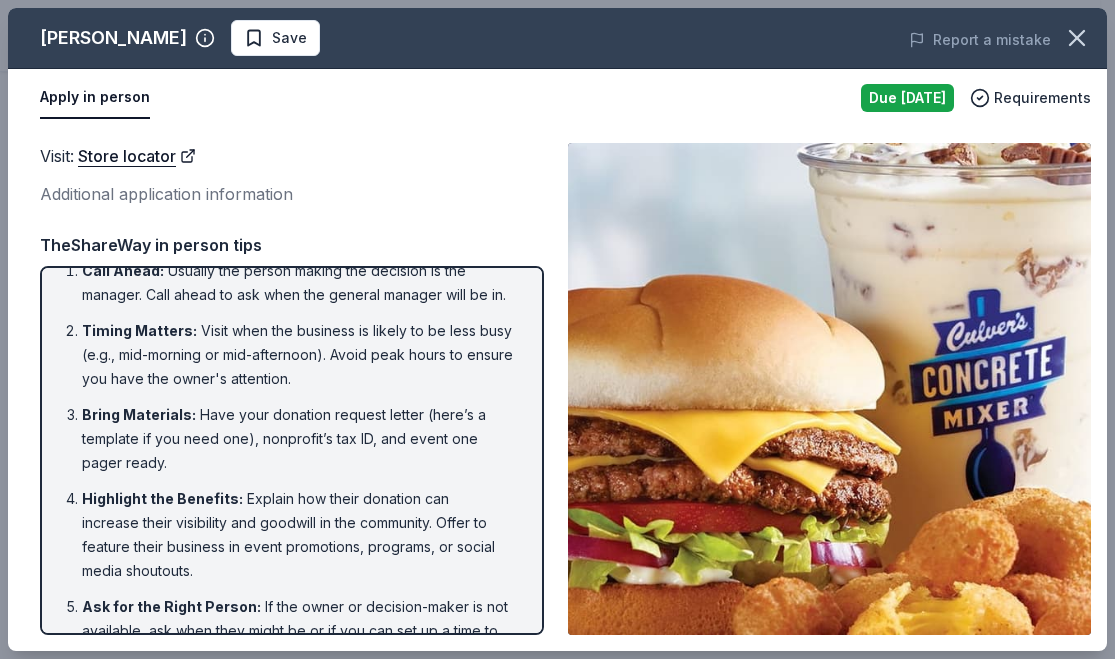 scroll, scrollTop: 0, scrollLeft: 0, axis: both 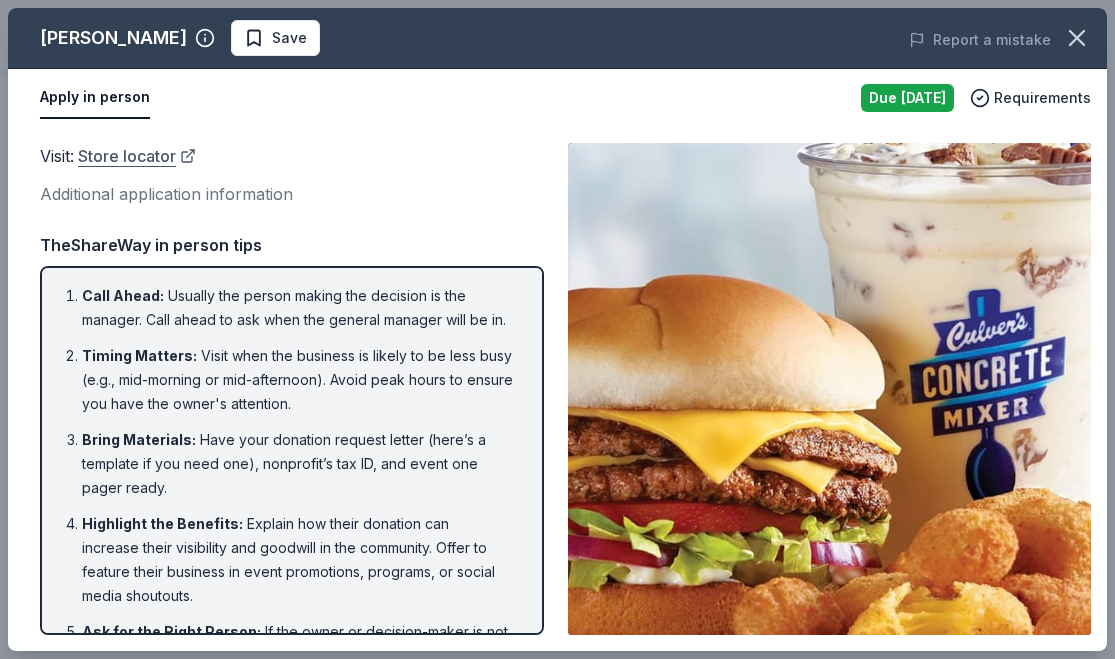click on "Store locator" at bounding box center (137, 156) 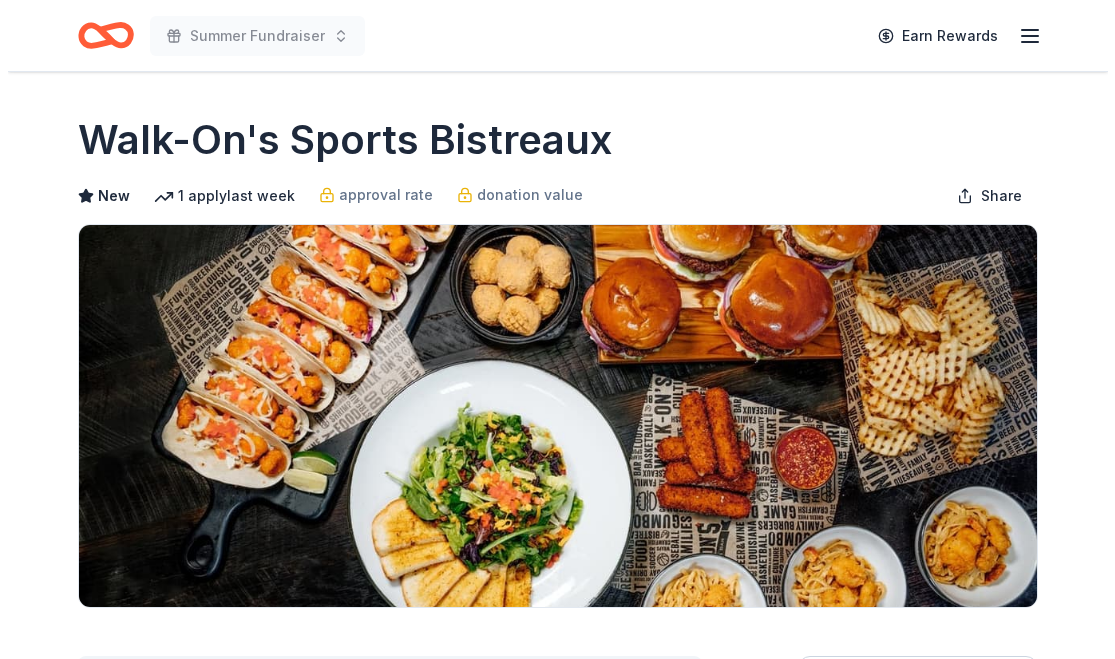 scroll, scrollTop: 500, scrollLeft: 0, axis: vertical 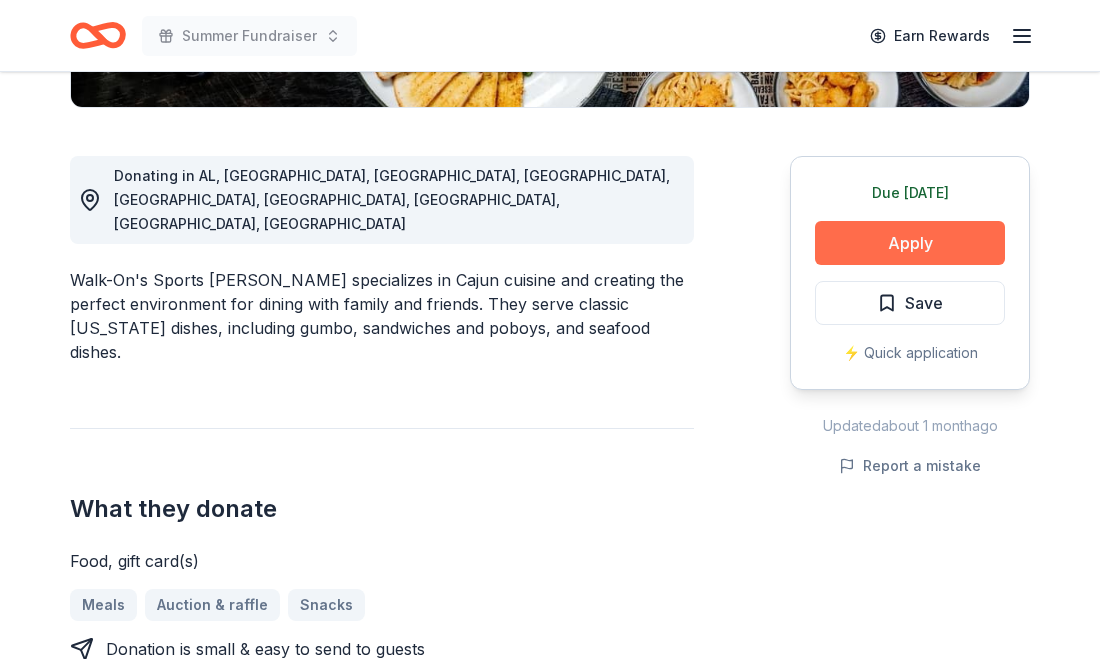 click on "Apply" at bounding box center [910, 243] 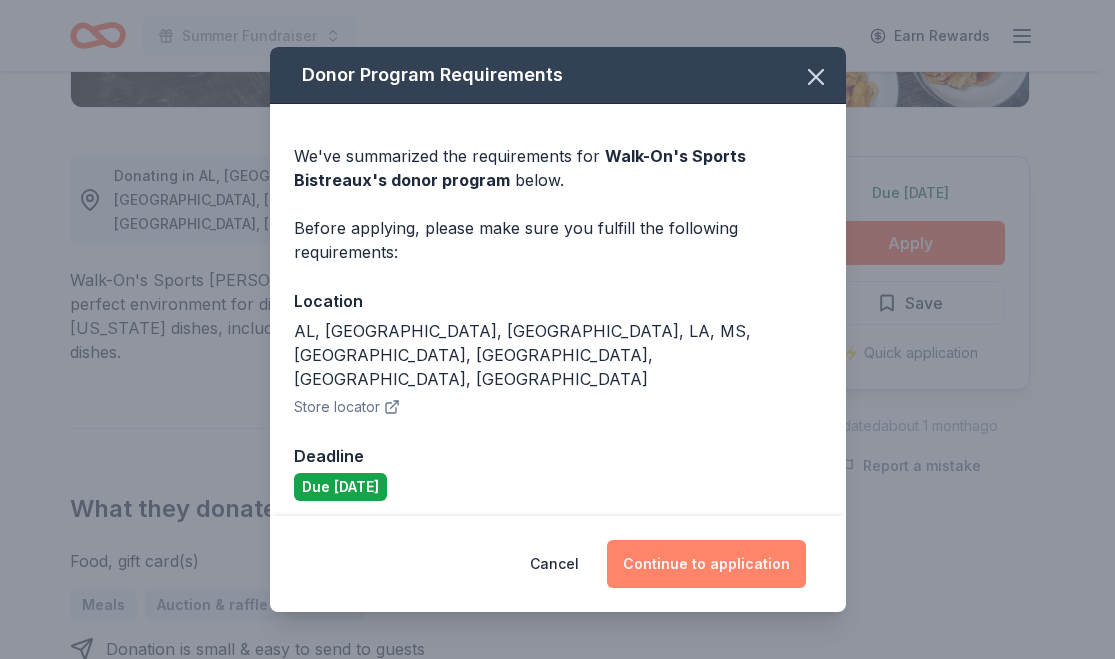 click on "Continue to application" at bounding box center [706, 564] 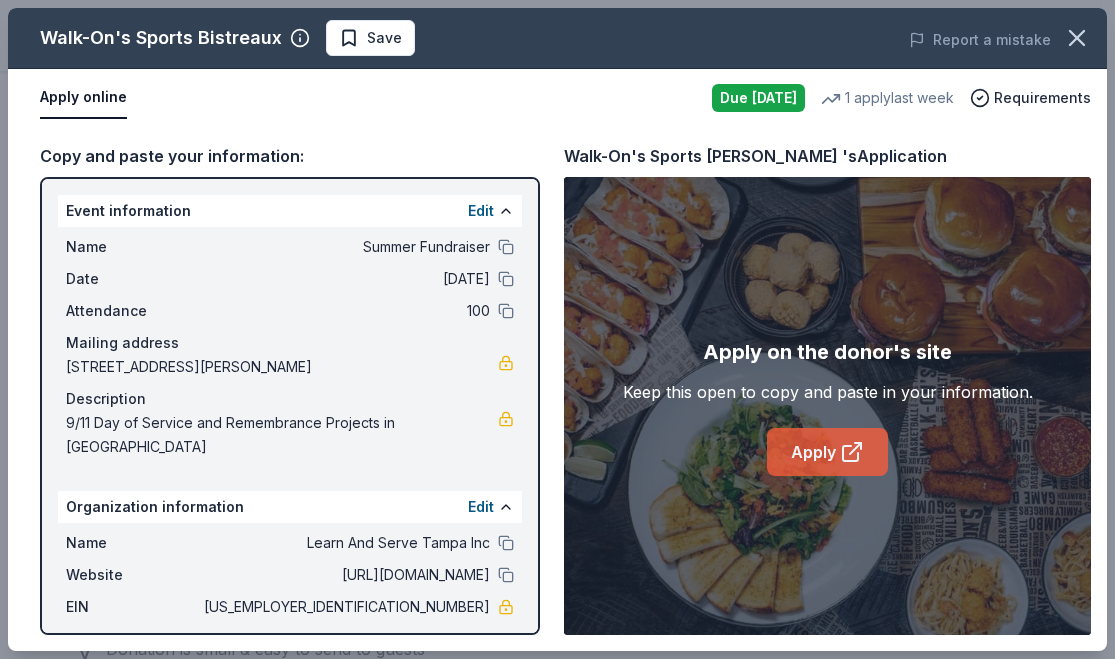 click on "Apply" at bounding box center (827, 452) 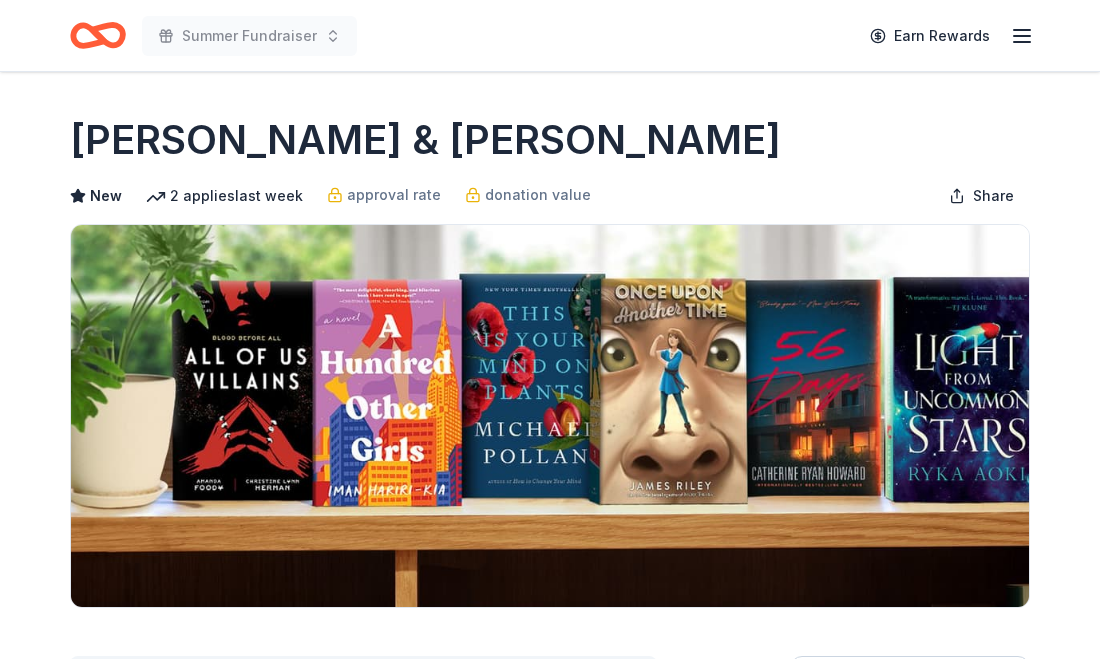 scroll, scrollTop: 400, scrollLeft: 0, axis: vertical 